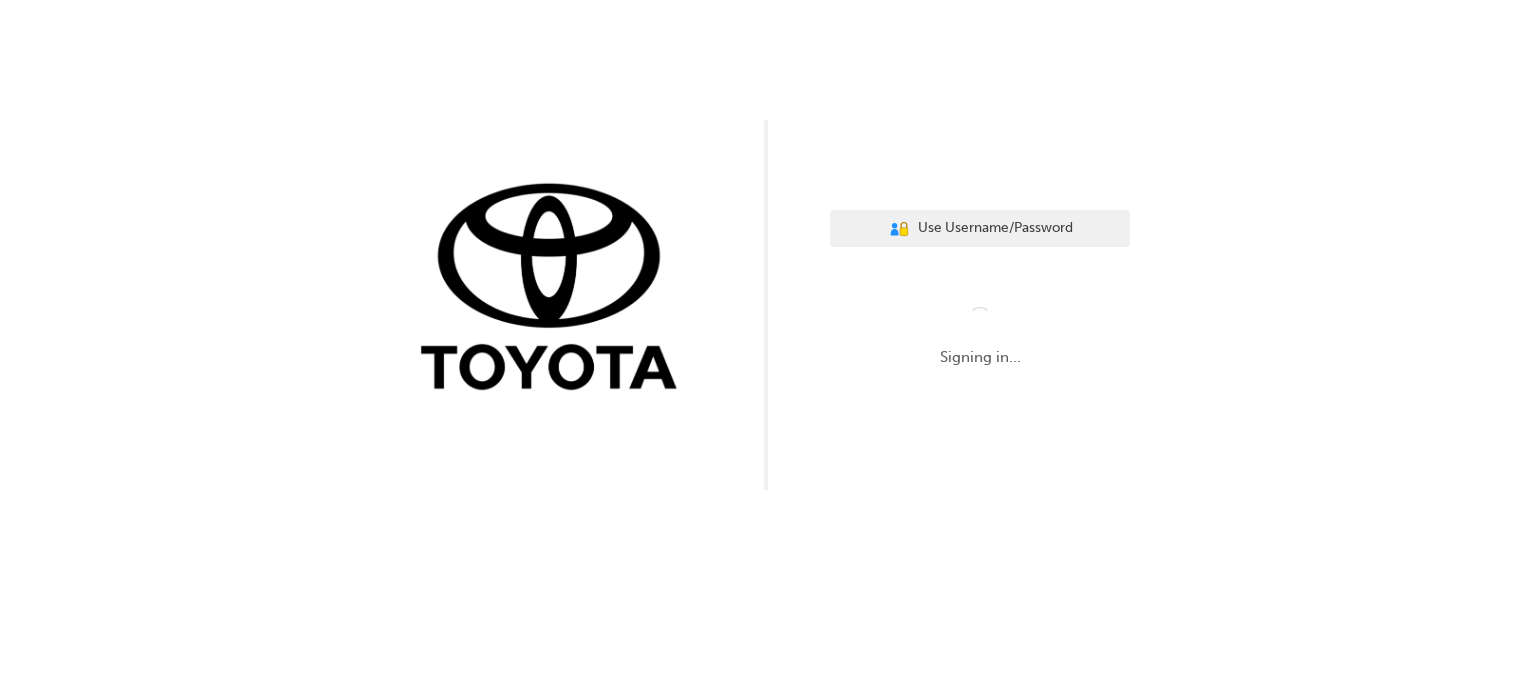 scroll, scrollTop: 0, scrollLeft: 0, axis: both 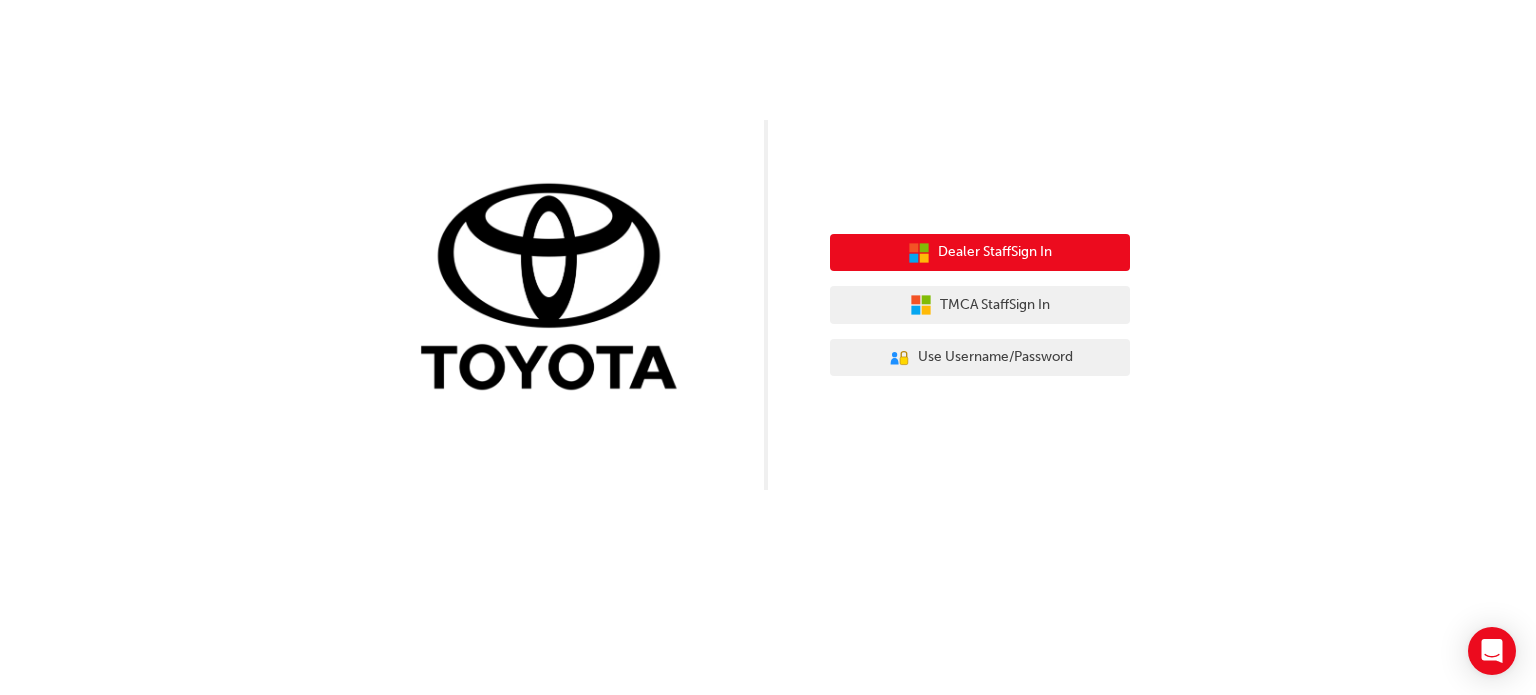 click on "Dealer Staff  Sign In" at bounding box center [995, 252] 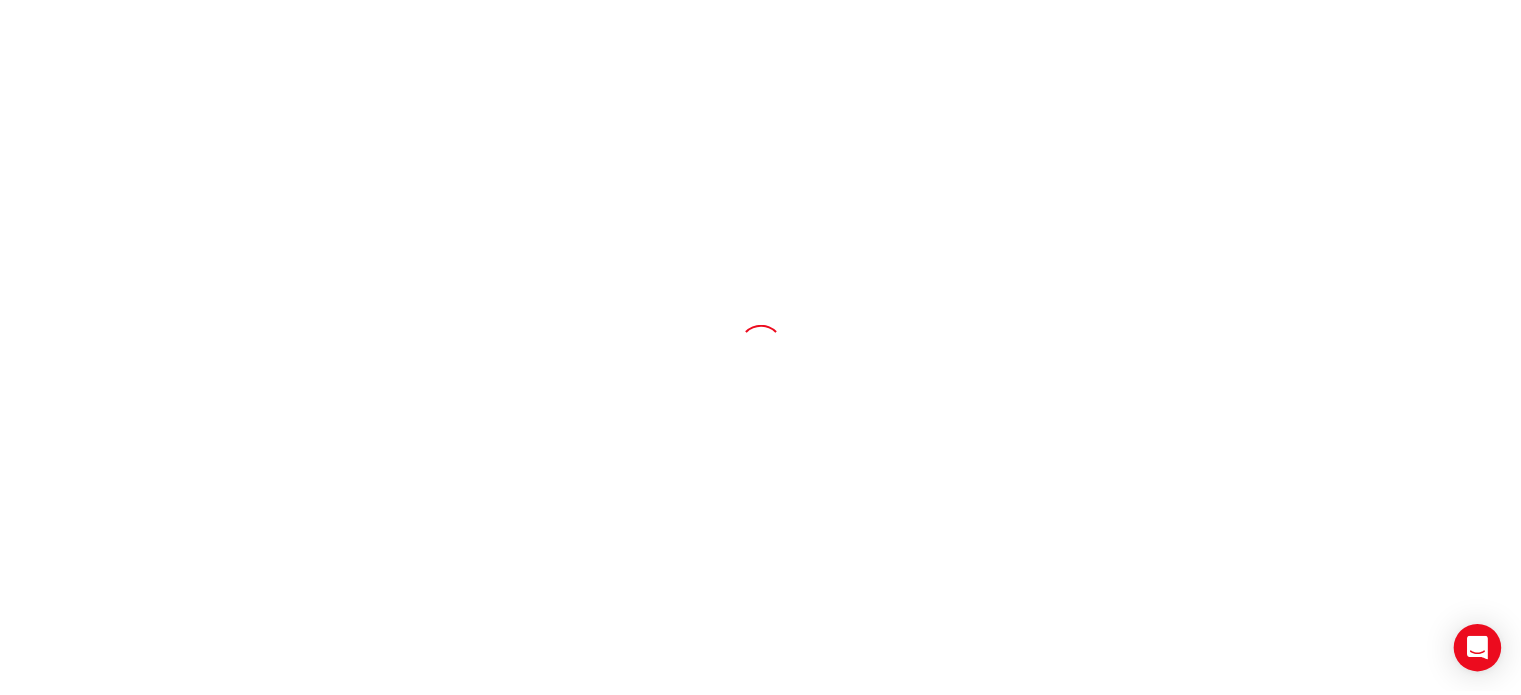 scroll, scrollTop: 0, scrollLeft: 0, axis: both 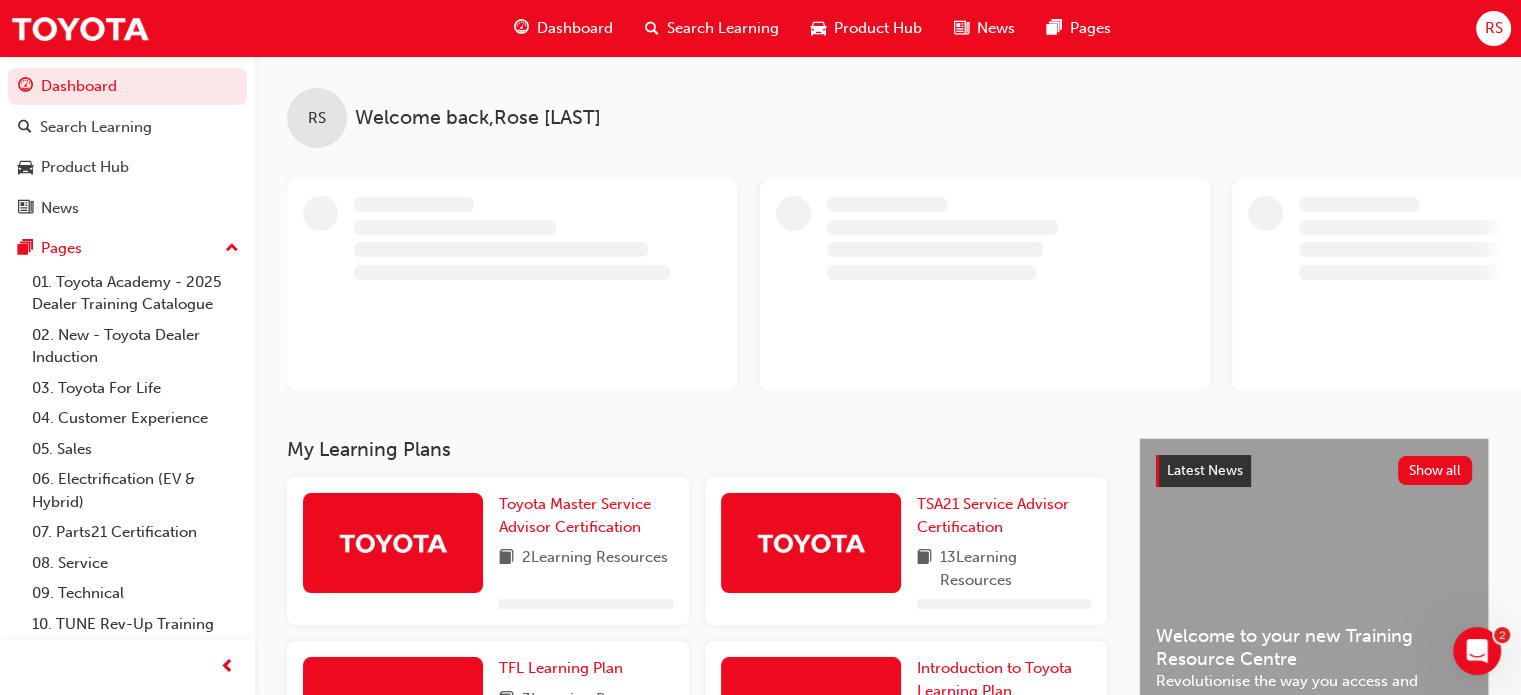 click on "RS" at bounding box center (1493, 28) 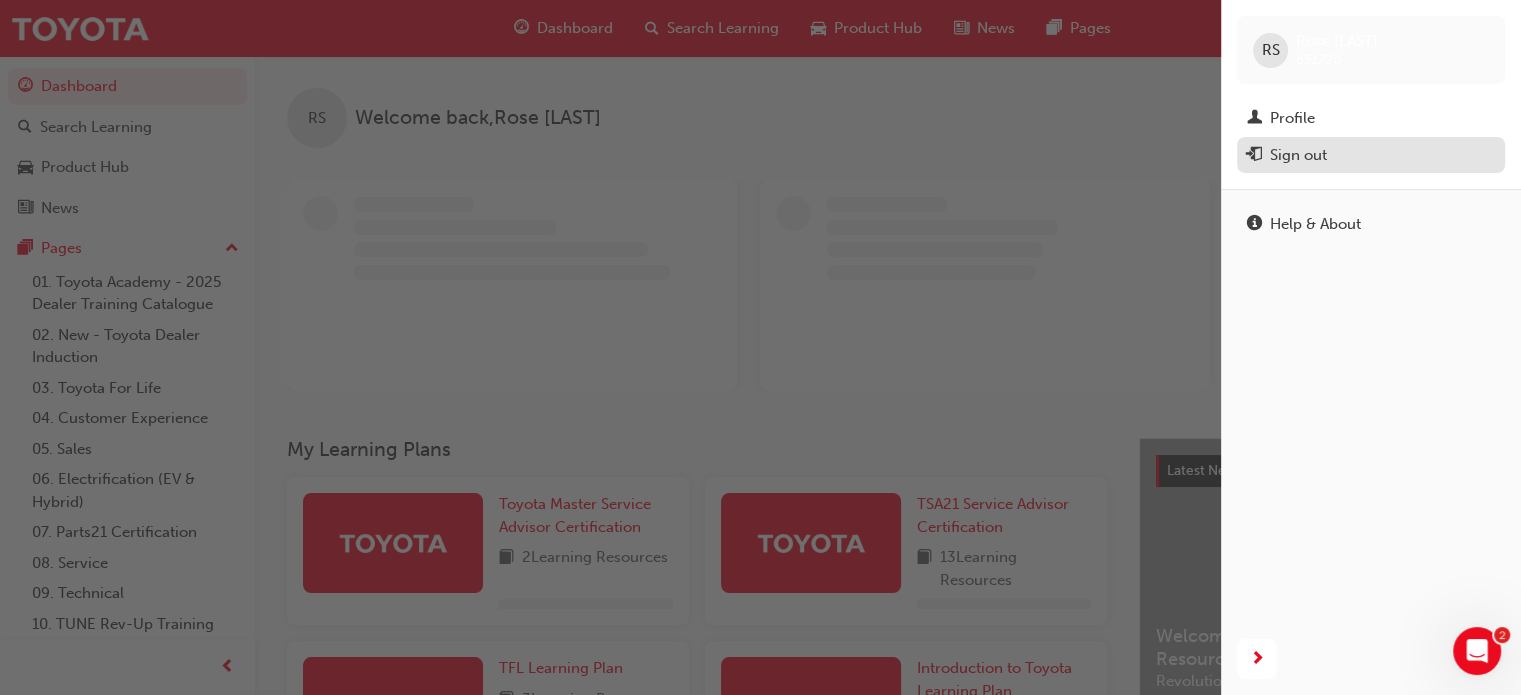 click on "Sign out" at bounding box center [1371, 155] 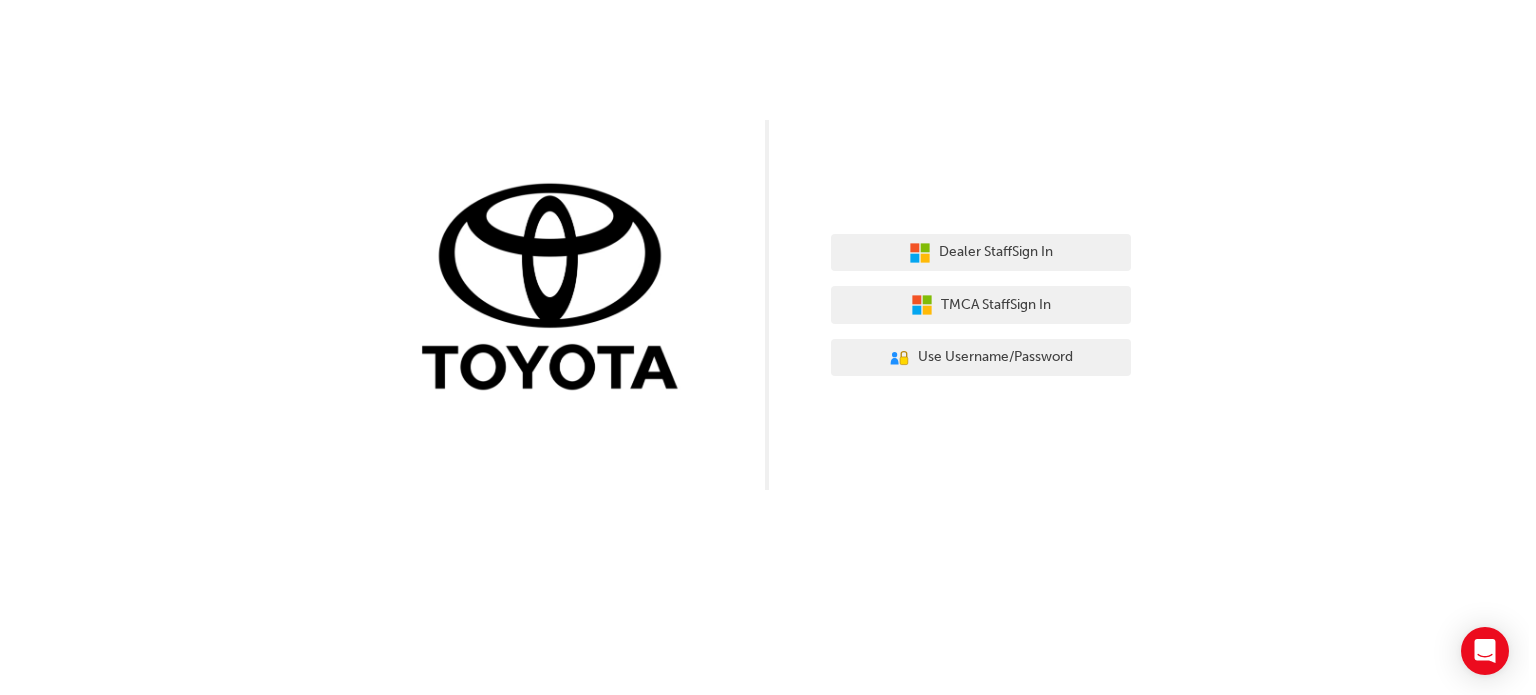 scroll, scrollTop: 0, scrollLeft: 0, axis: both 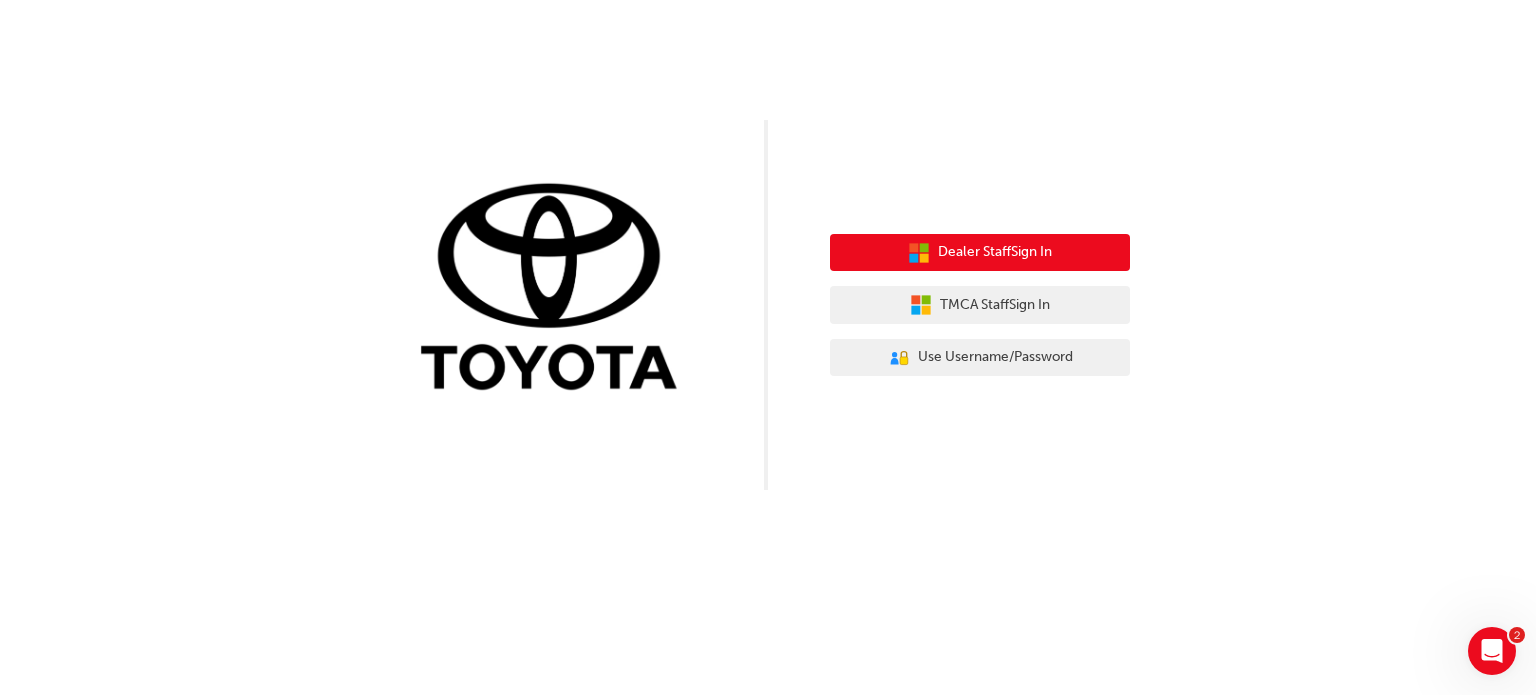 click 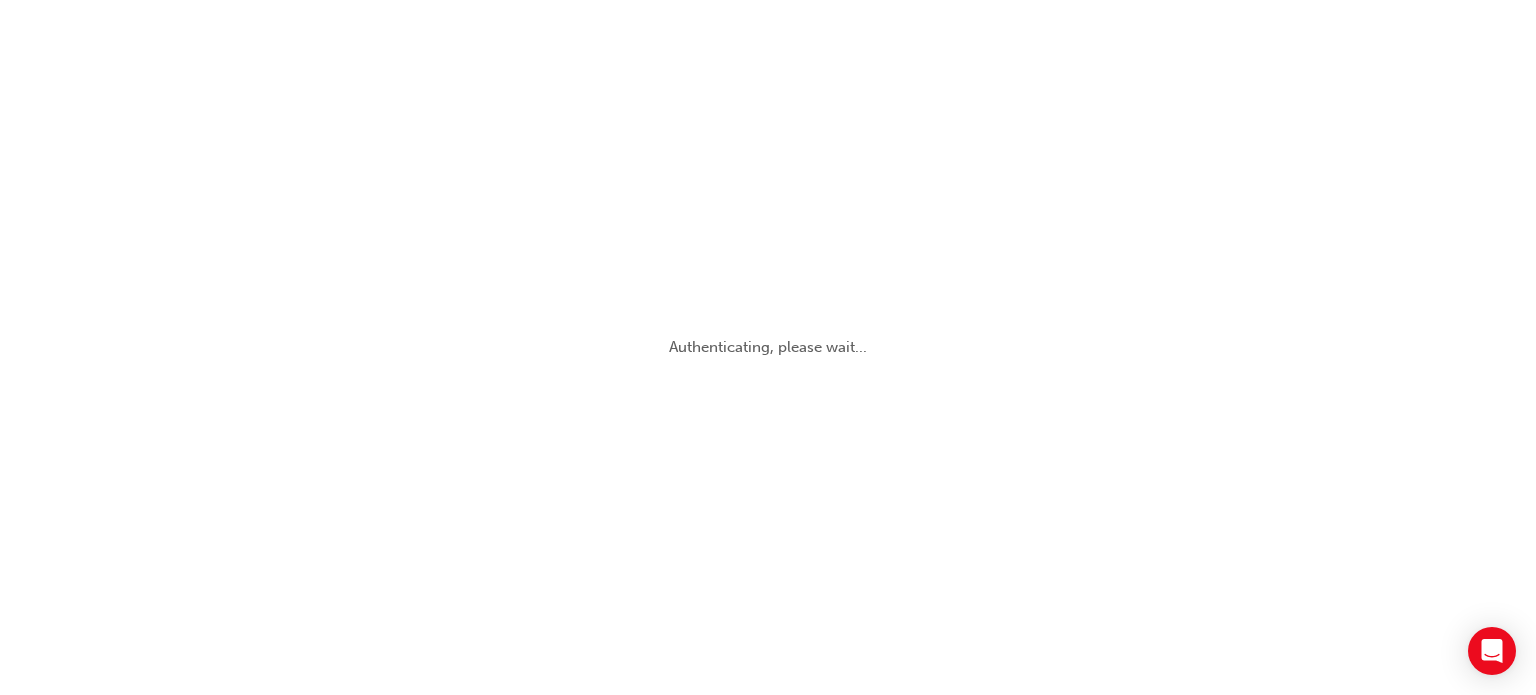 scroll, scrollTop: 0, scrollLeft: 0, axis: both 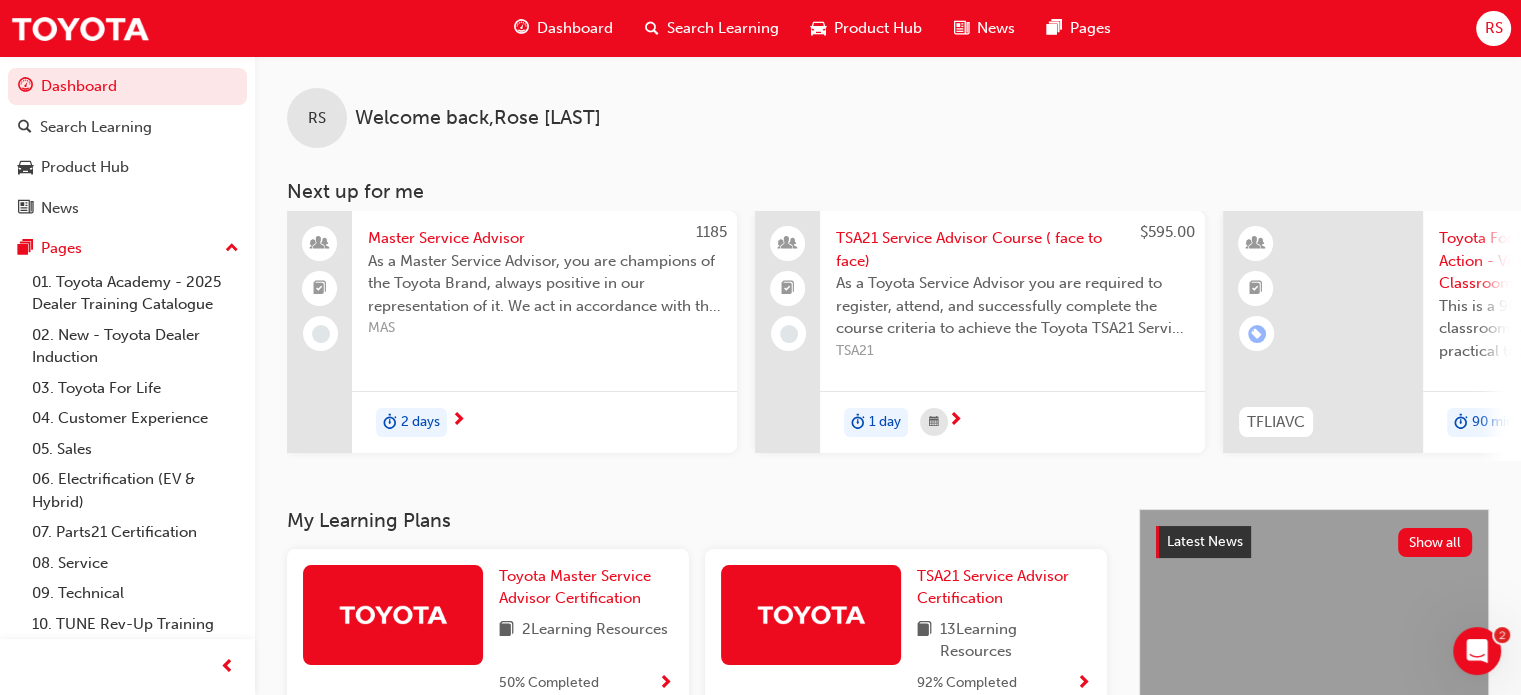 click on "RS" at bounding box center [1493, 28] 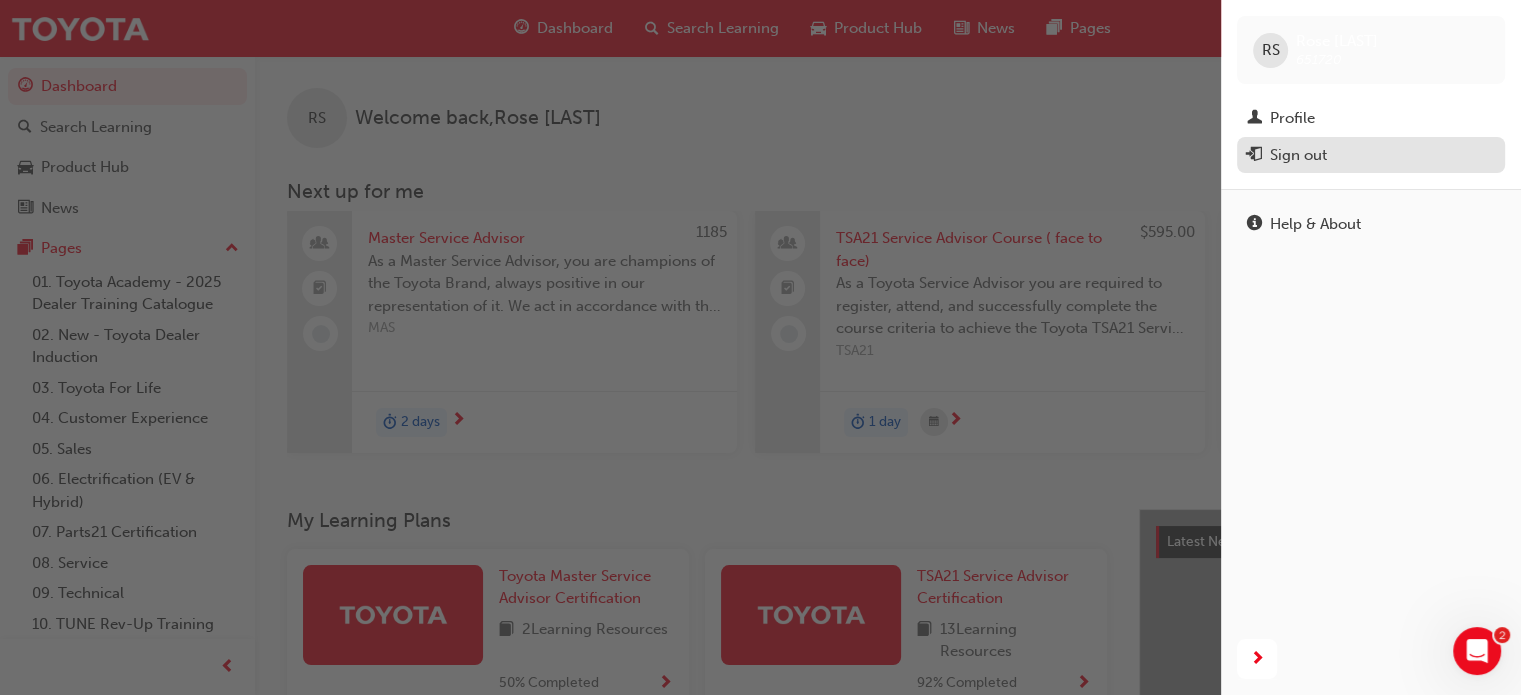 click on "Sign out" at bounding box center [1371, 155] 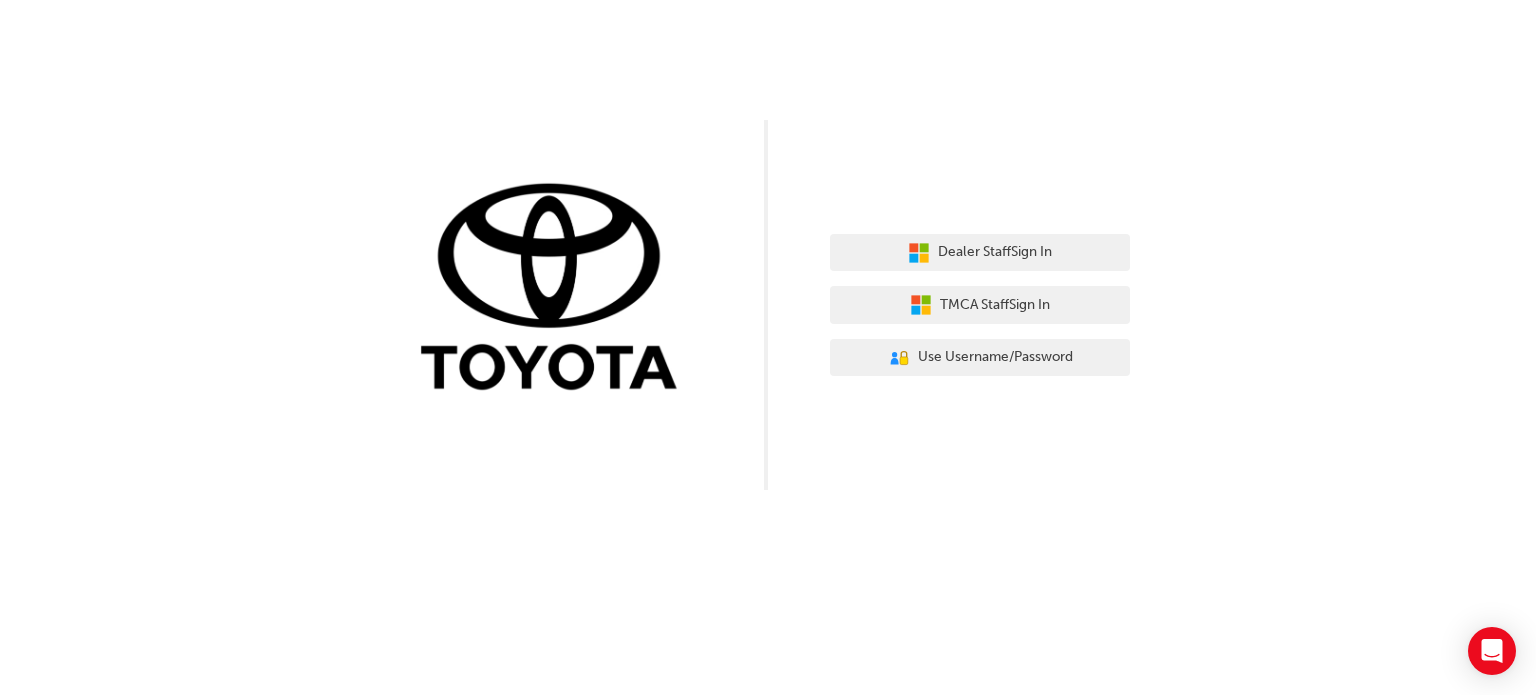 scroll, scrollTop: 0, scrollLeft: 0, axis: both 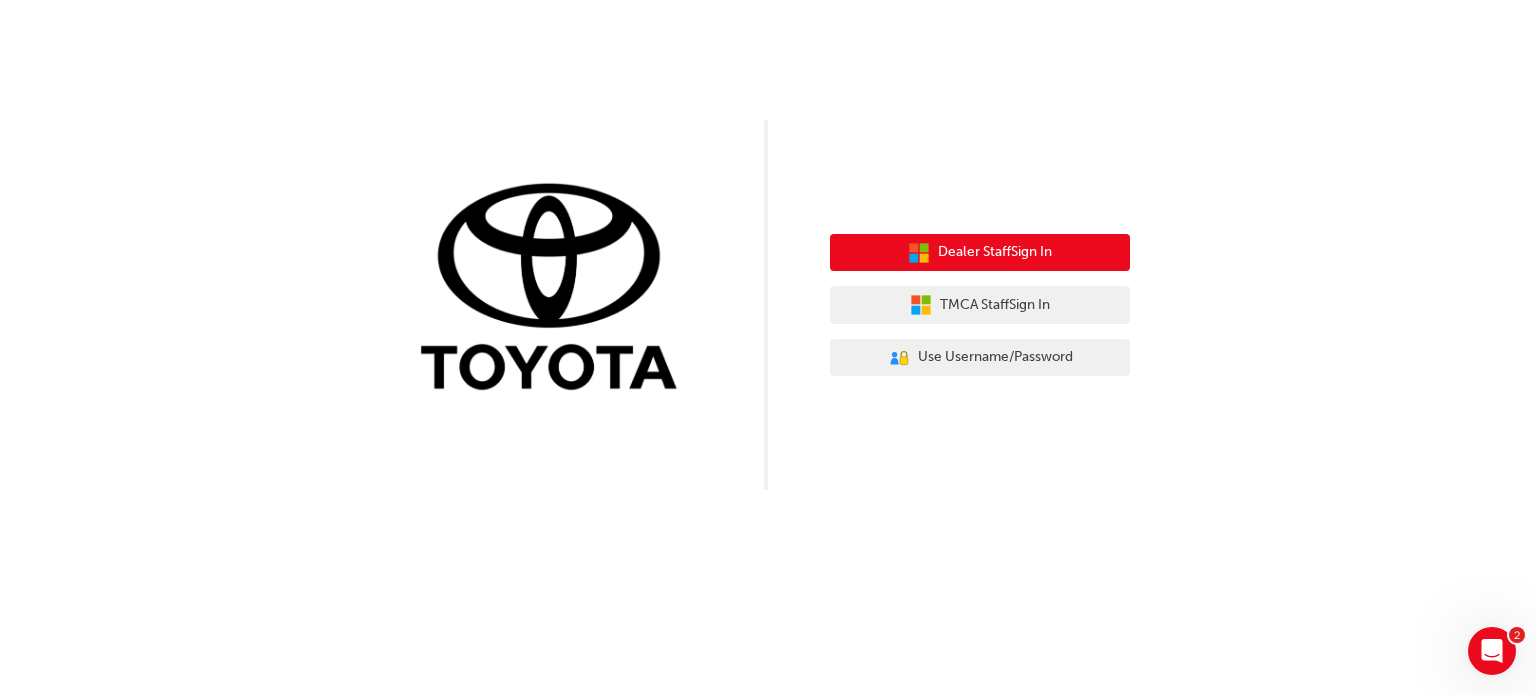 click on "Dealer Staff  Sign In" at bounding box center (995, 252) 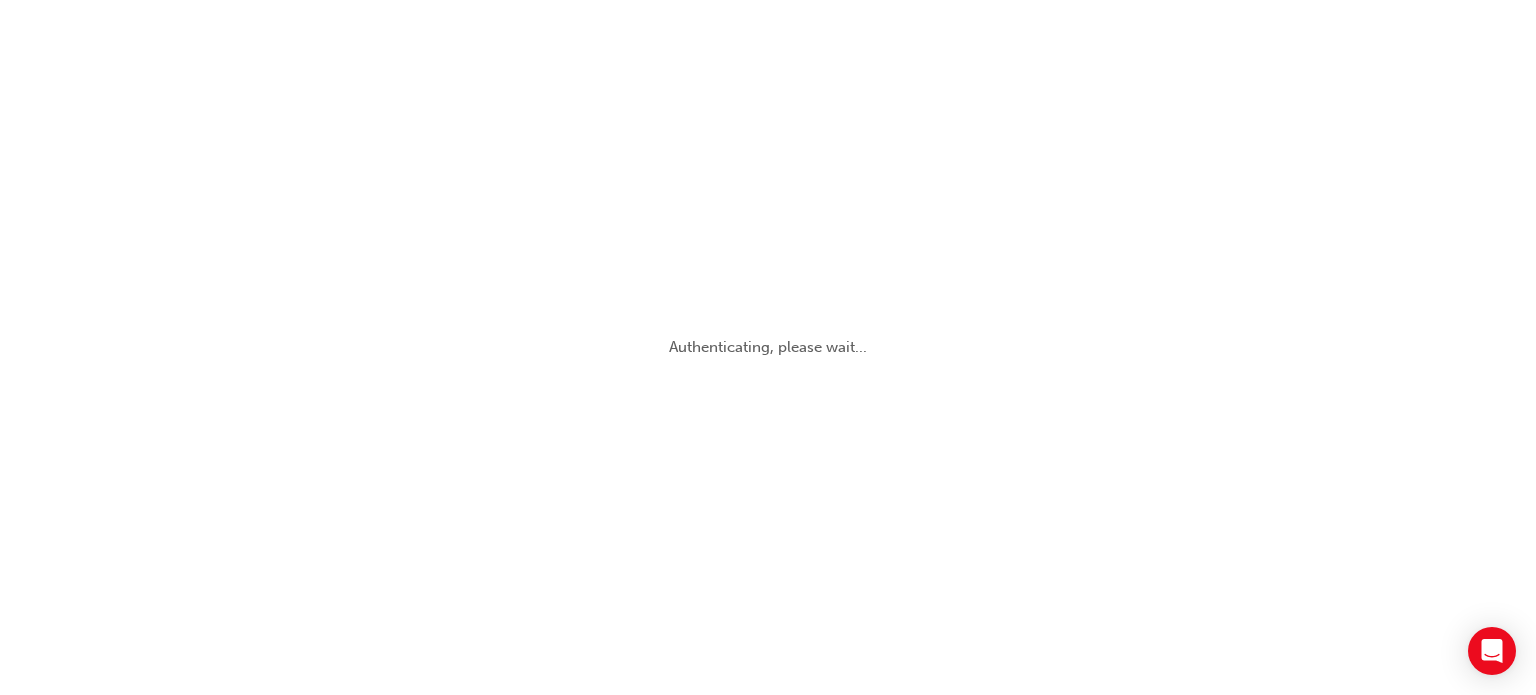 scroll, scrollTop: 0, scrollLeft: 0, axis: both 